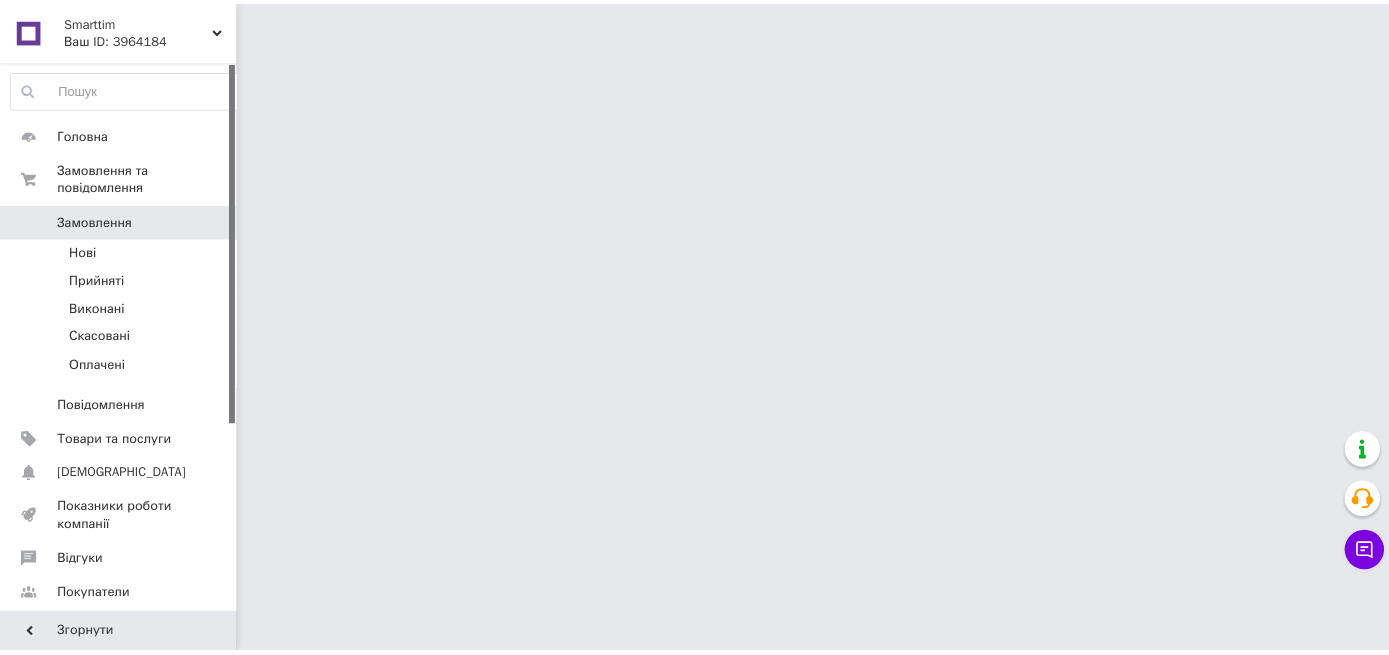 scroll, scrollTop: 0, scrollLeft: 0, axis: both 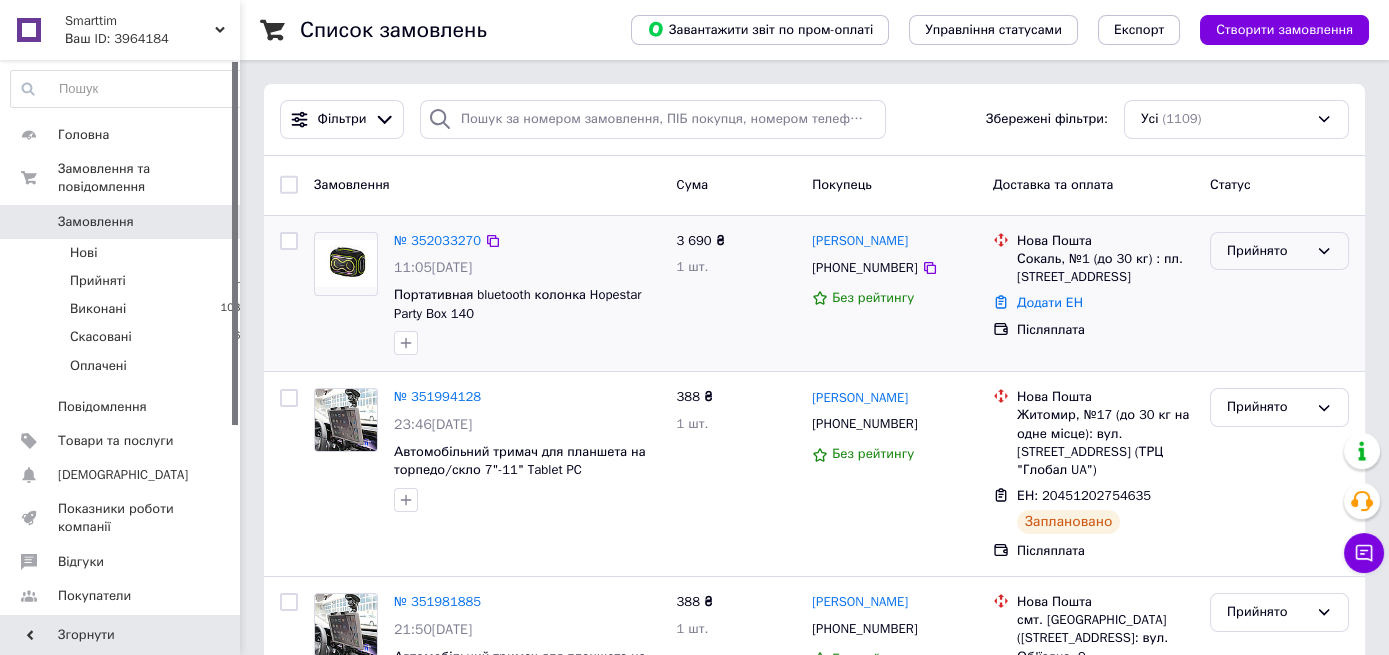 click on "Прийнято" at bounding box center (1267, 251) 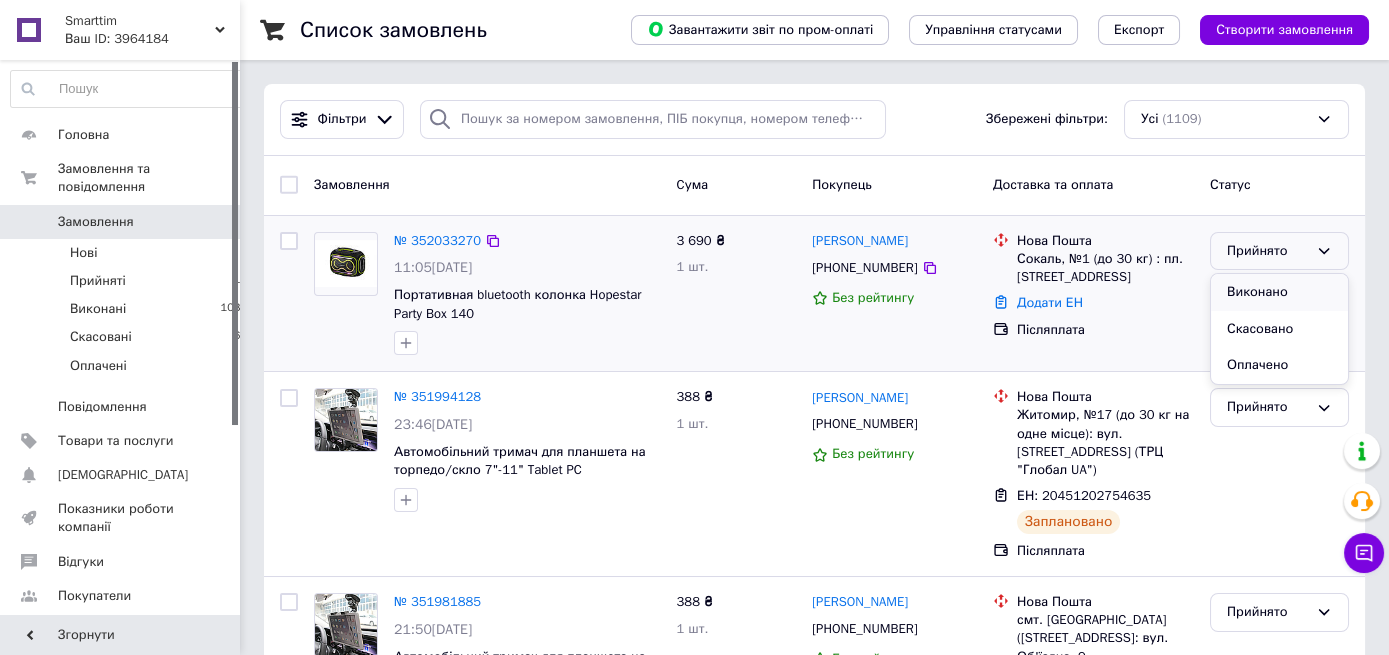 click on "Виконано" at bounding box center [1279, 292] 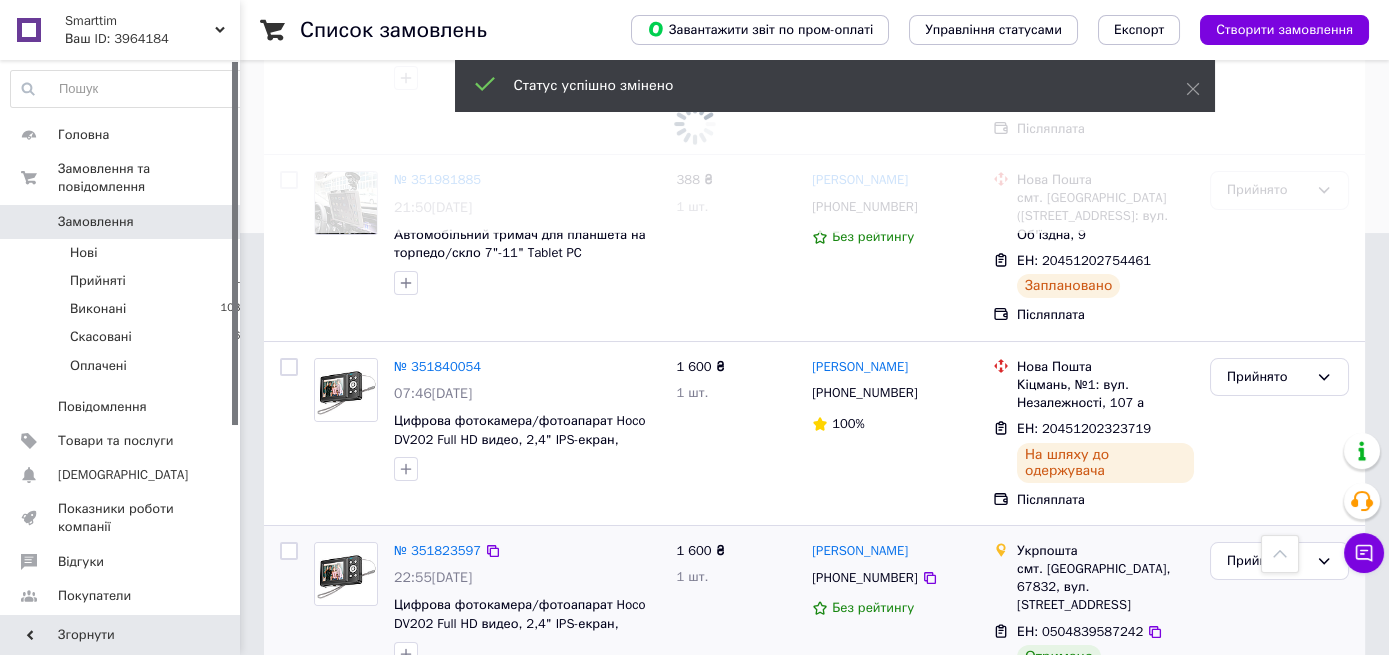 scroll, scrollTop: 633, scrollLeft: 0, axis: vertical 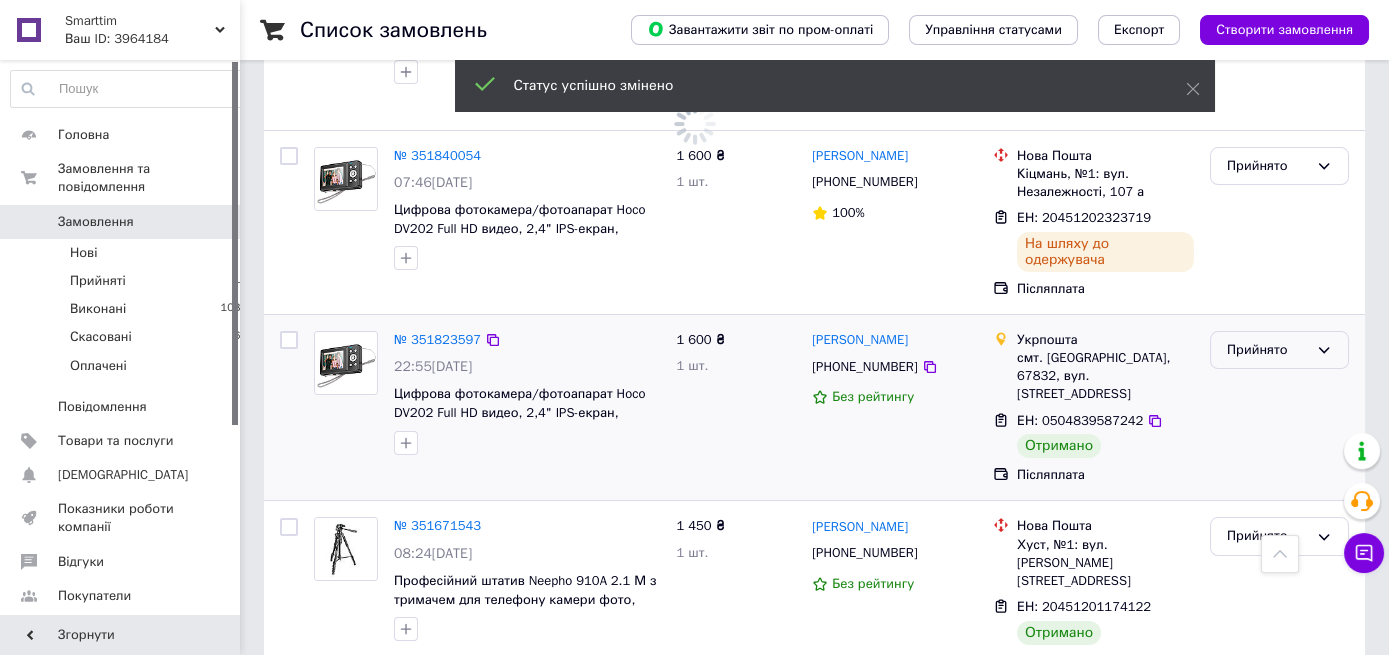 click on "Прийнято" at bounding box center [1267, 350] 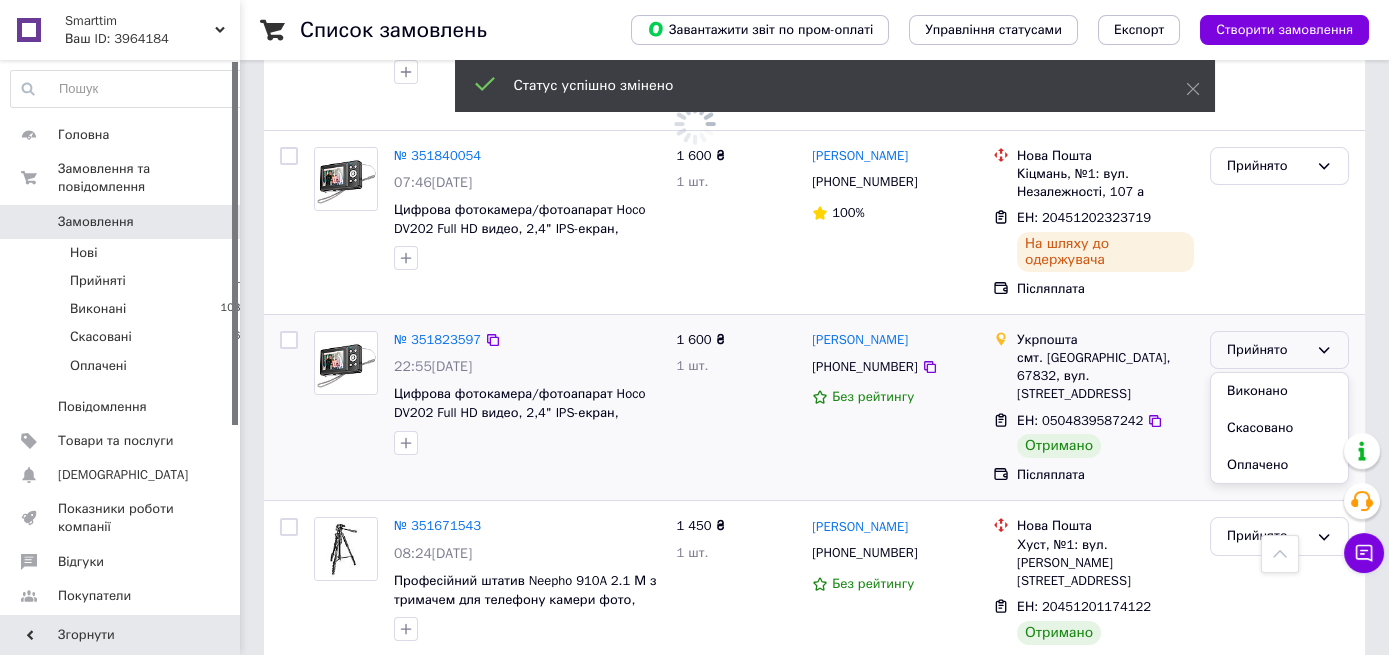 drag, startPoint x: 1256, startPoint y: 363, endPoint x: 1225, endPoint y: 367, distance: 31.257 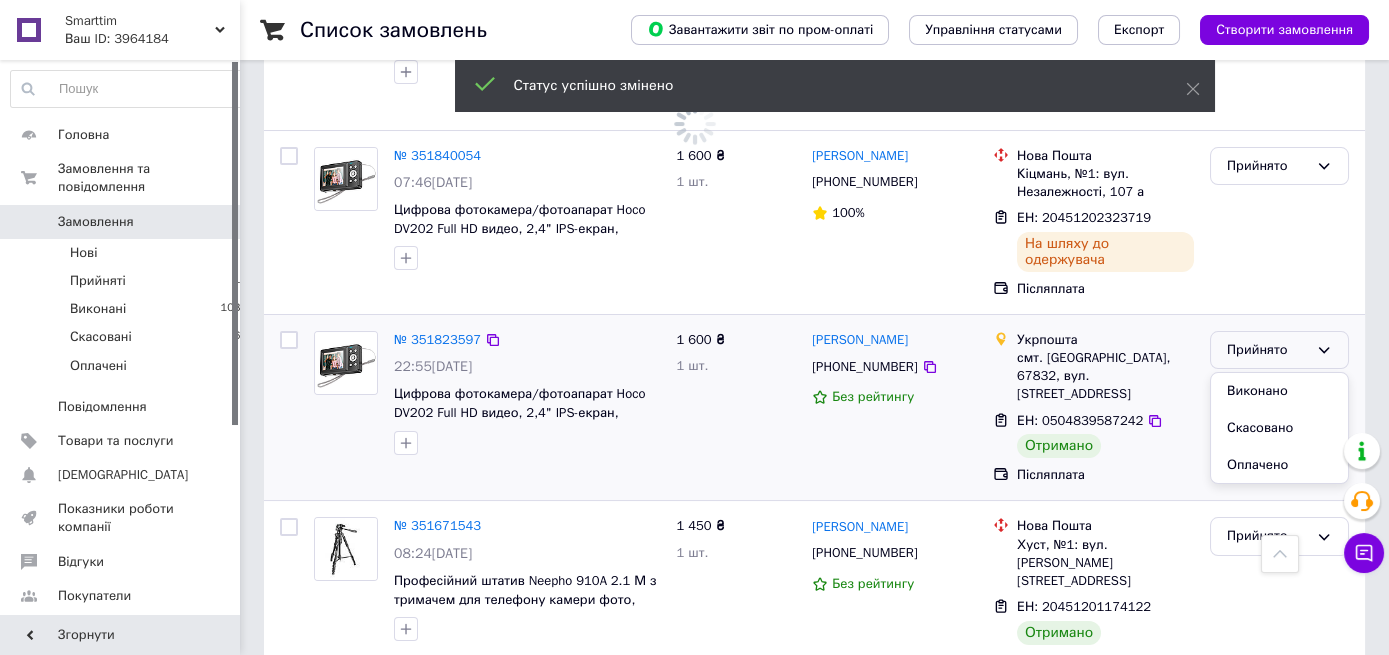 click on "Виконано" at bounding box center (1279, 391) 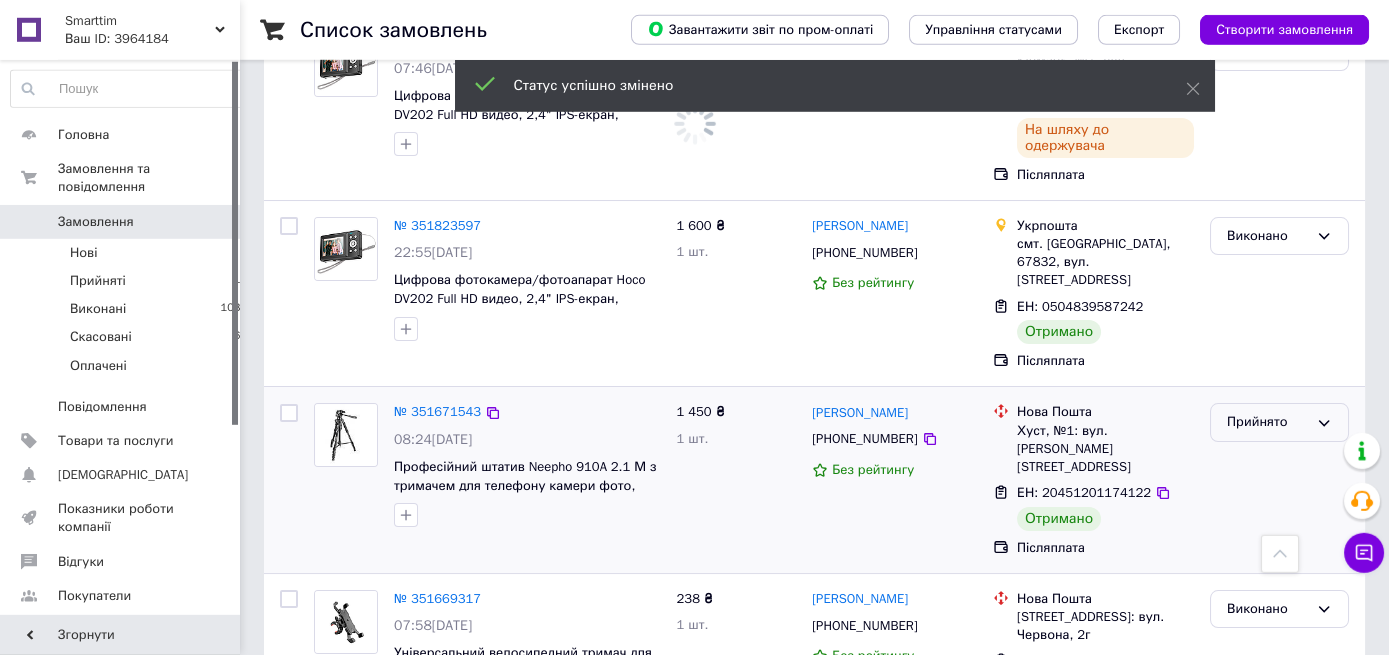scroll, scrollTop: 844, scrollLeft: 0, axis: vertical 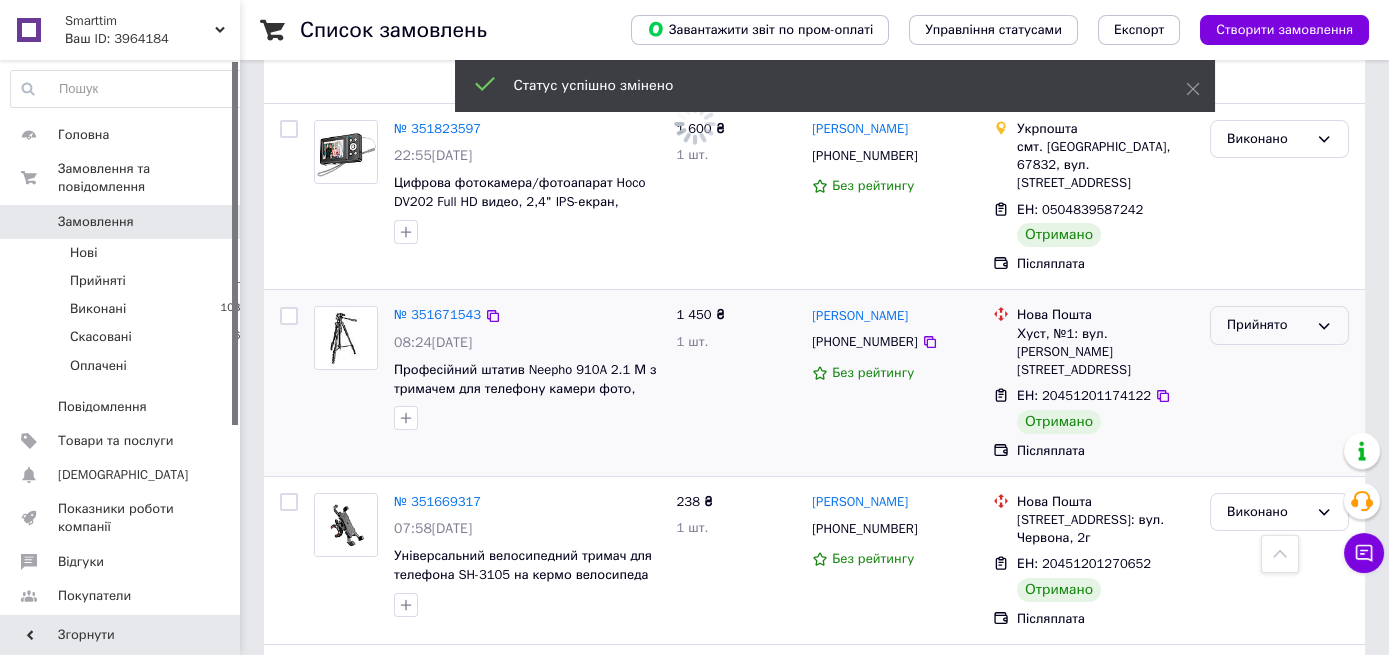 click on "Прийнято" at bounding box center (1279, 325) 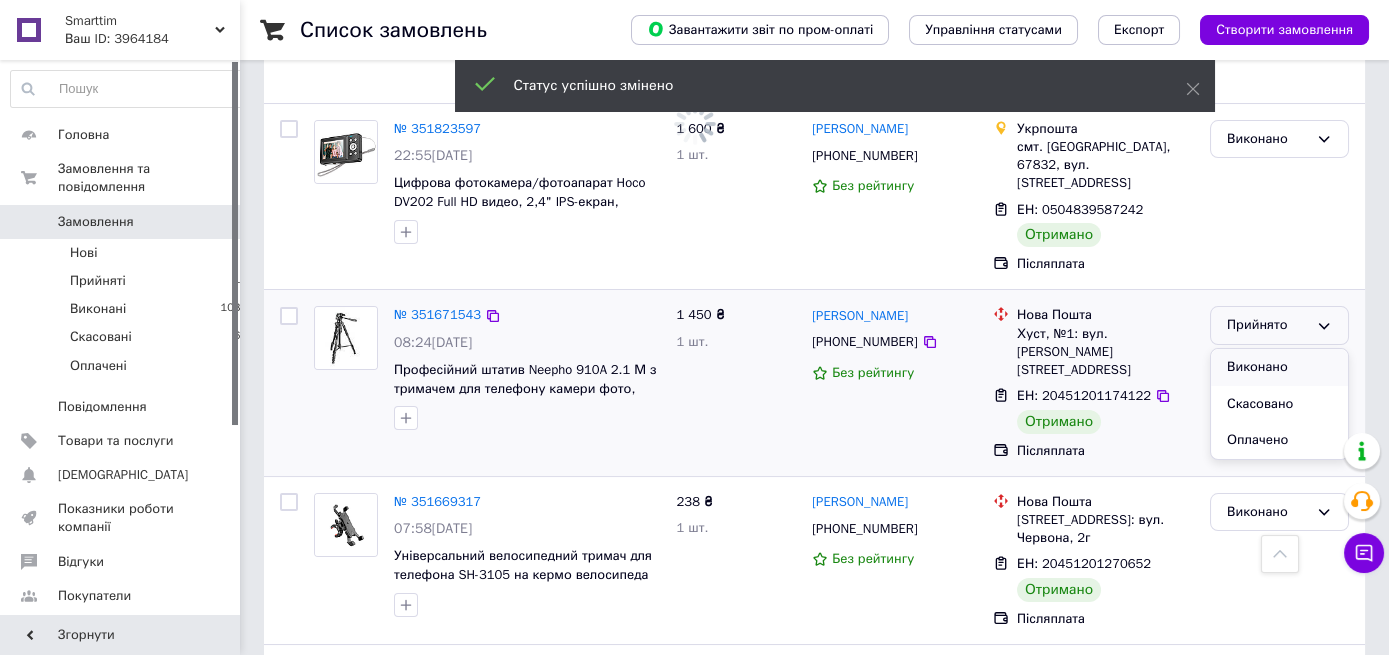 click on "Виконано" at bounding box center [1279, 367] 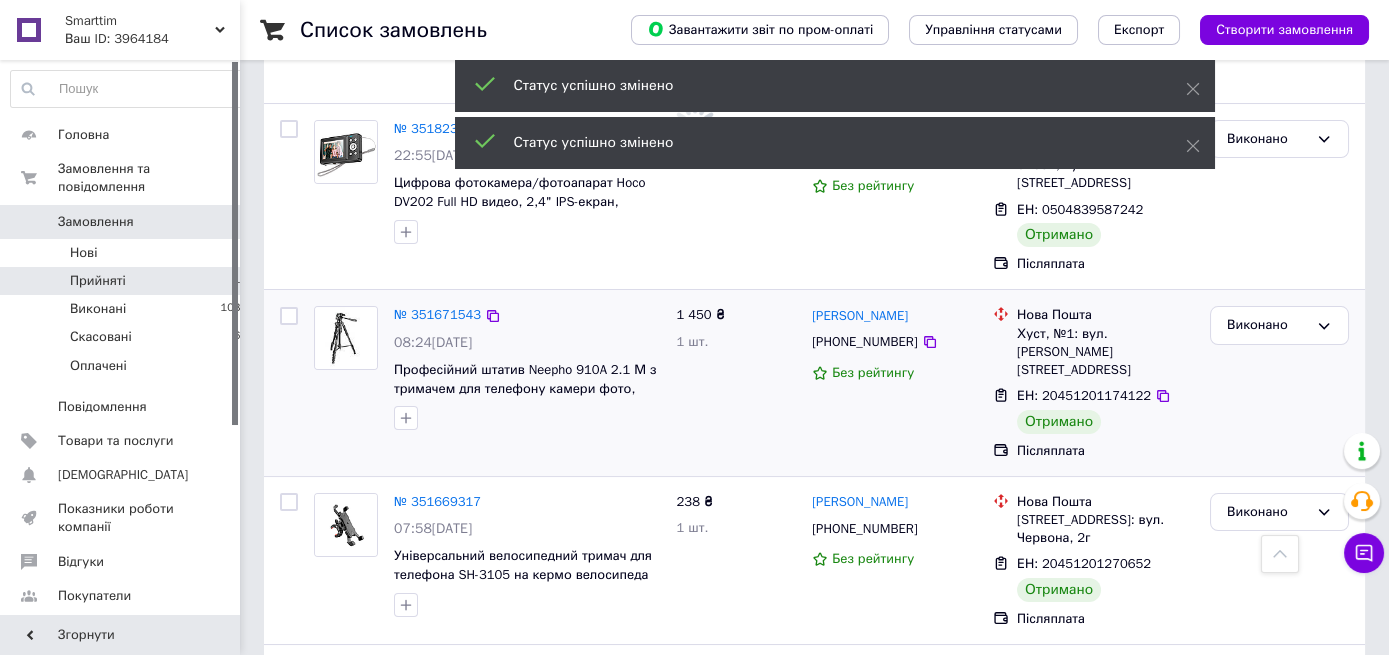 click on "Прийняті 13" at bounding box center [129, 281] 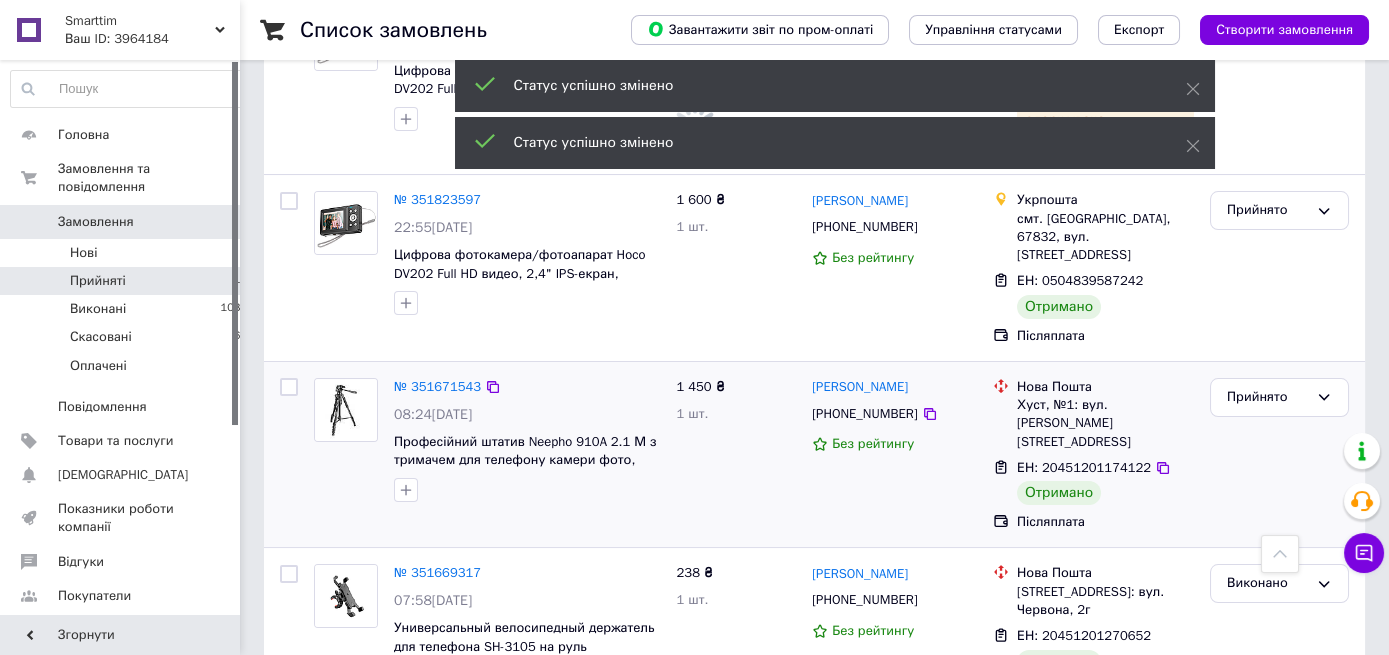 scroll, scrollTop: 915, scrollLeft: 0, axis: vertical 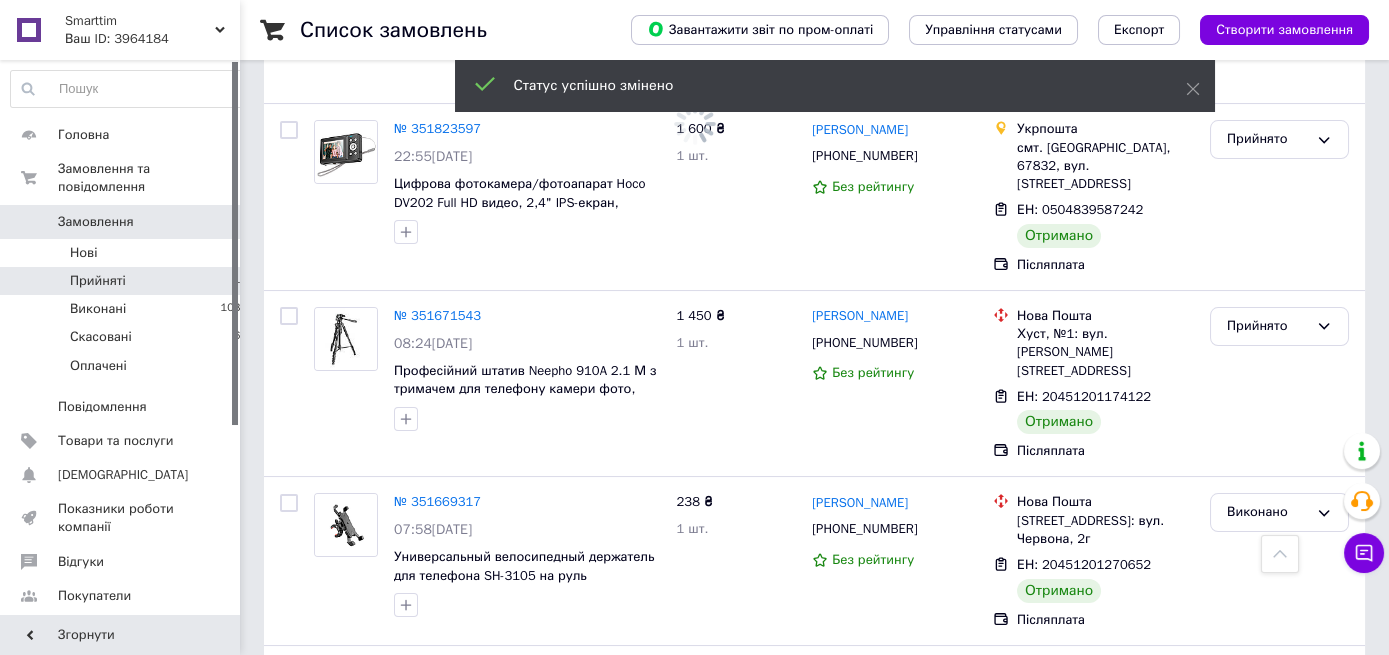 click on "Прийняті 13" at bounding box center [129, 281] 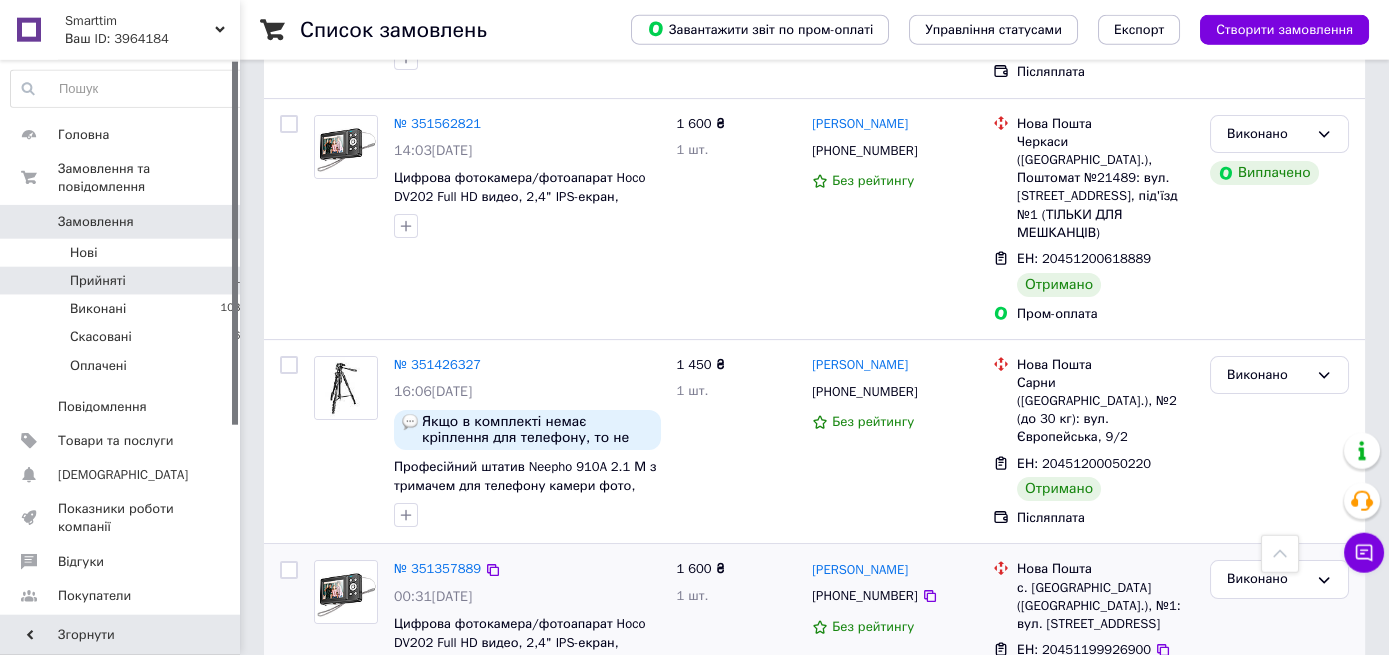 scroll, scrollTop: 1900, scrollLeft: 0, axis: vertical 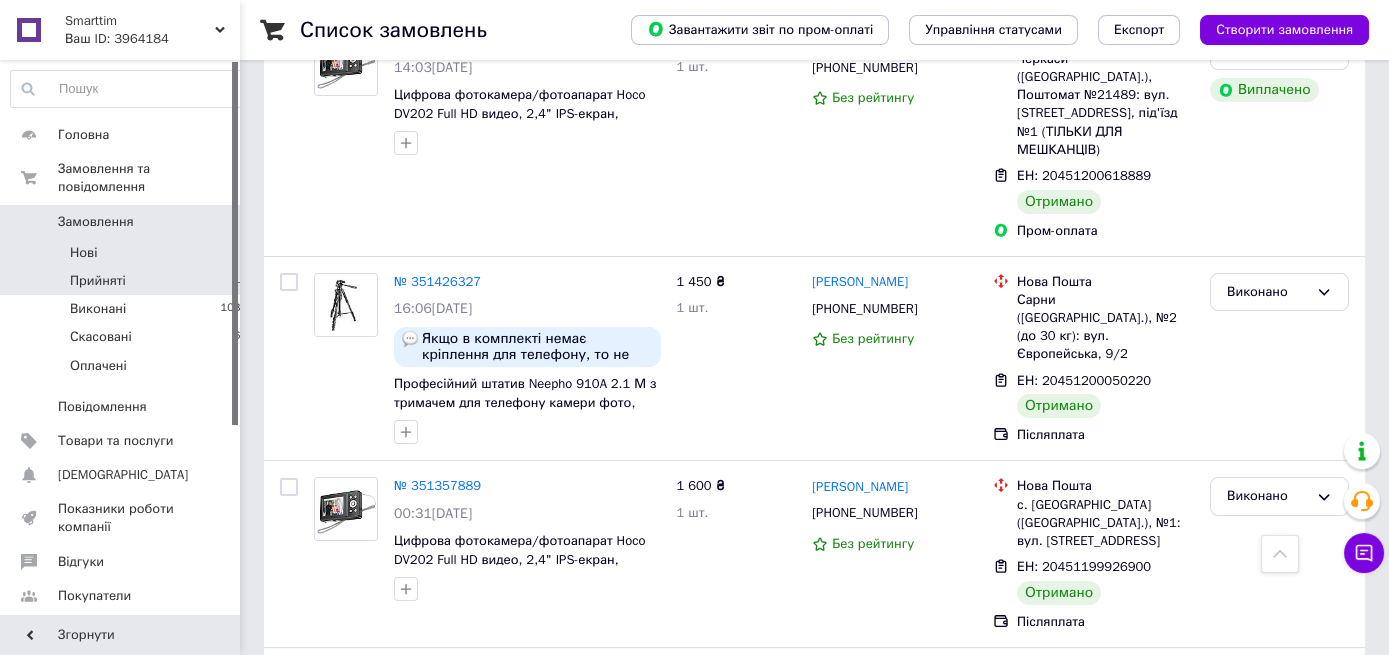 click on "Нові 0" at bounding box center [129, 253] 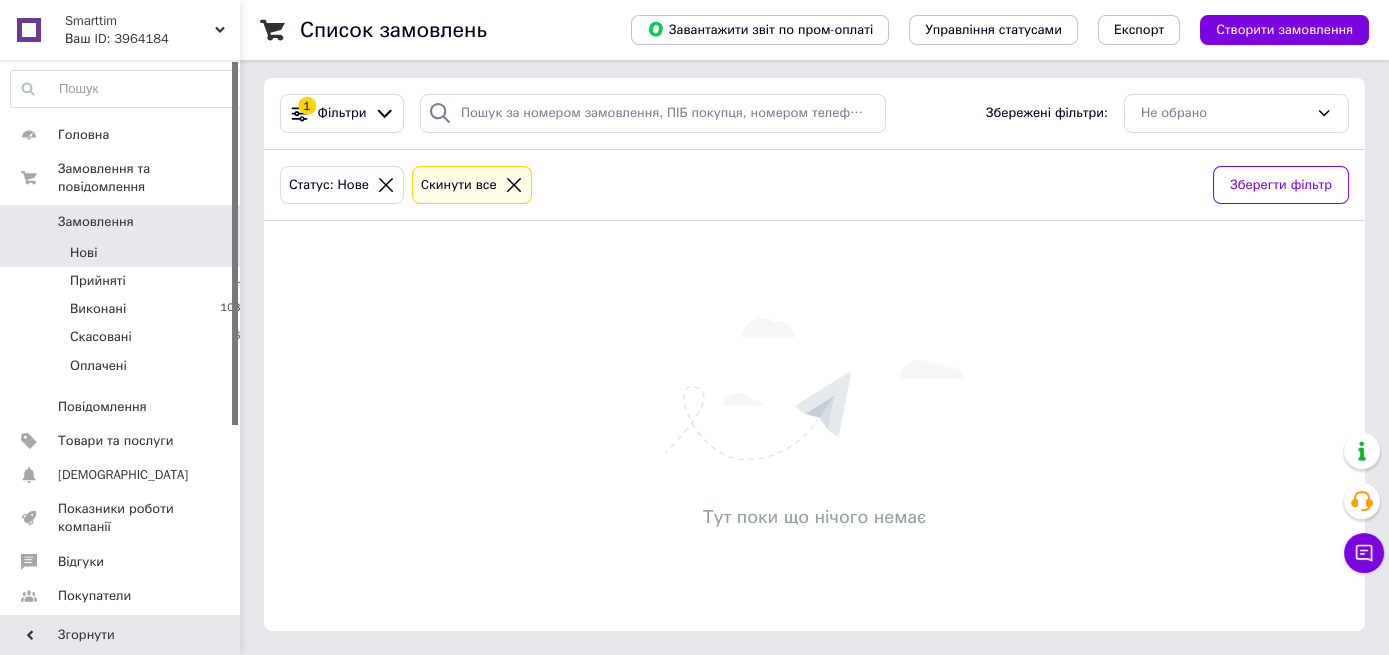 scroll, scrollTop: 0, scrollLeft: 0, axis: both 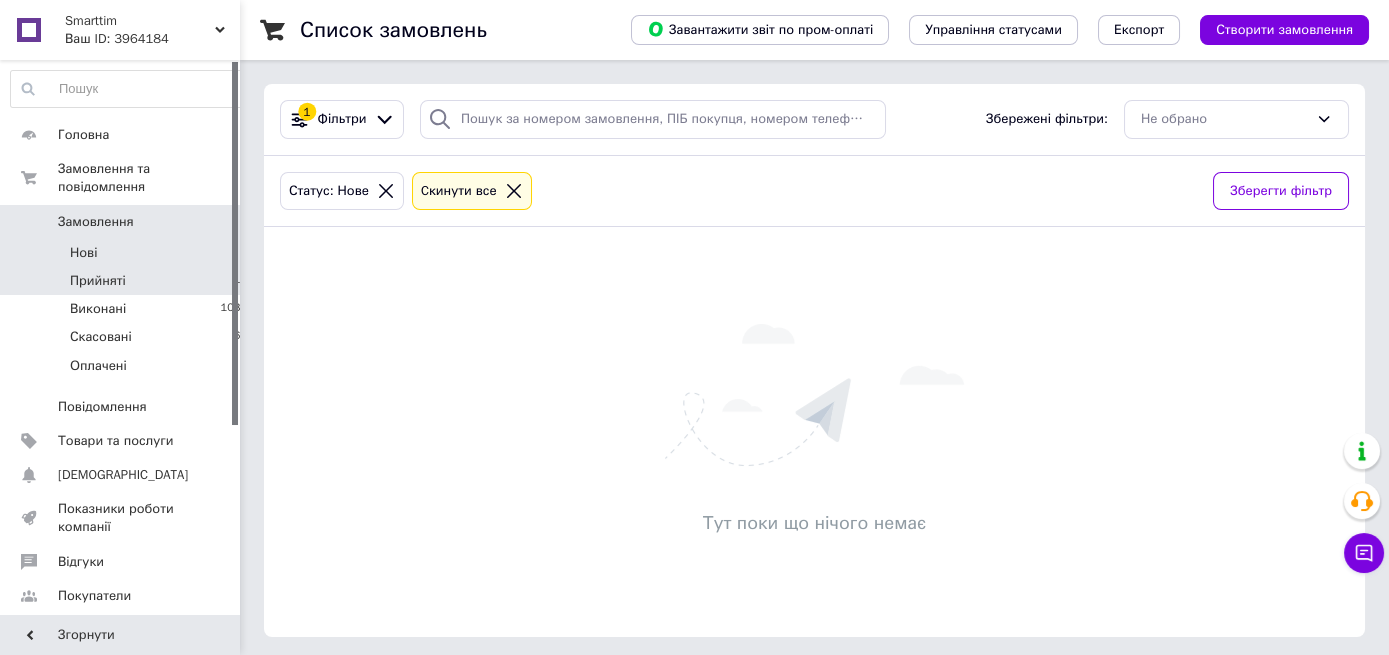 click on "Прийняті 13" at bounding box center [129, 281] 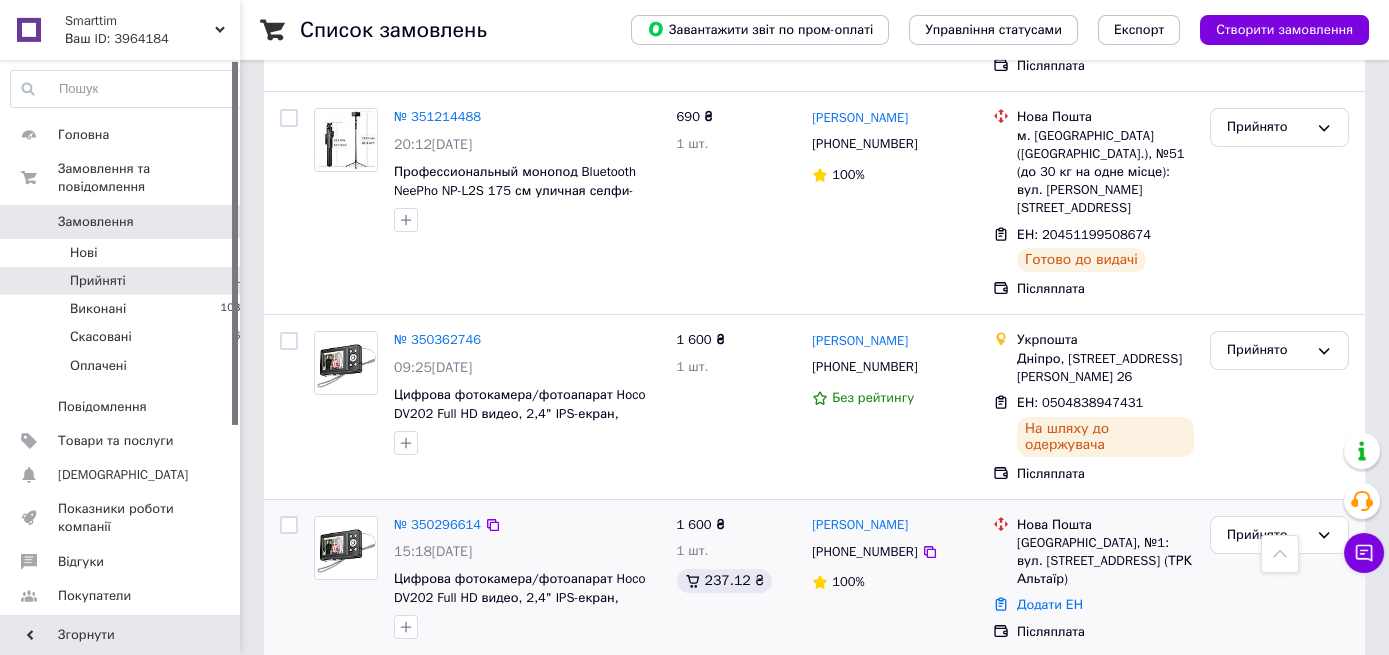 scroll, scrollTop: 1582, scrollLeft: 0, axis: vertical 